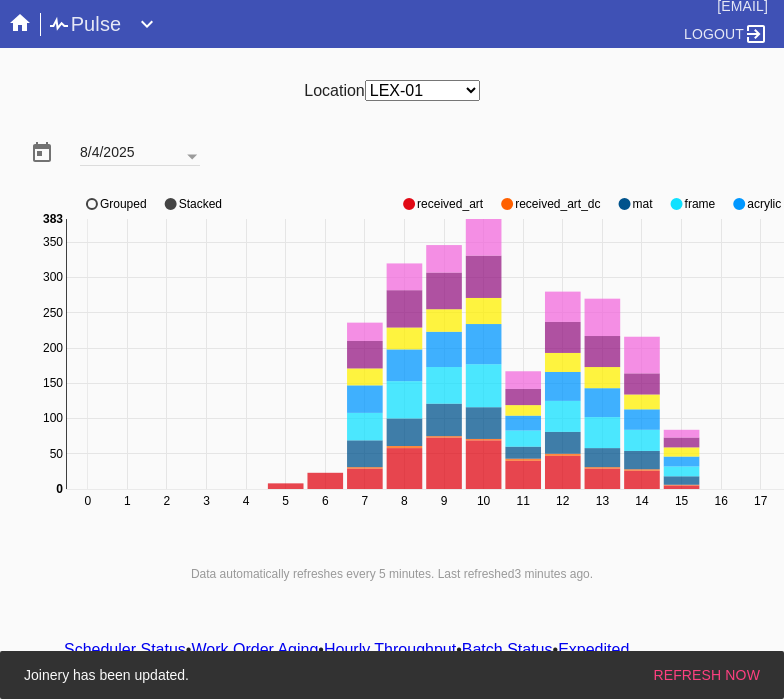 scroll, scrollTop: 0, scrollLeft: 0, axis: both 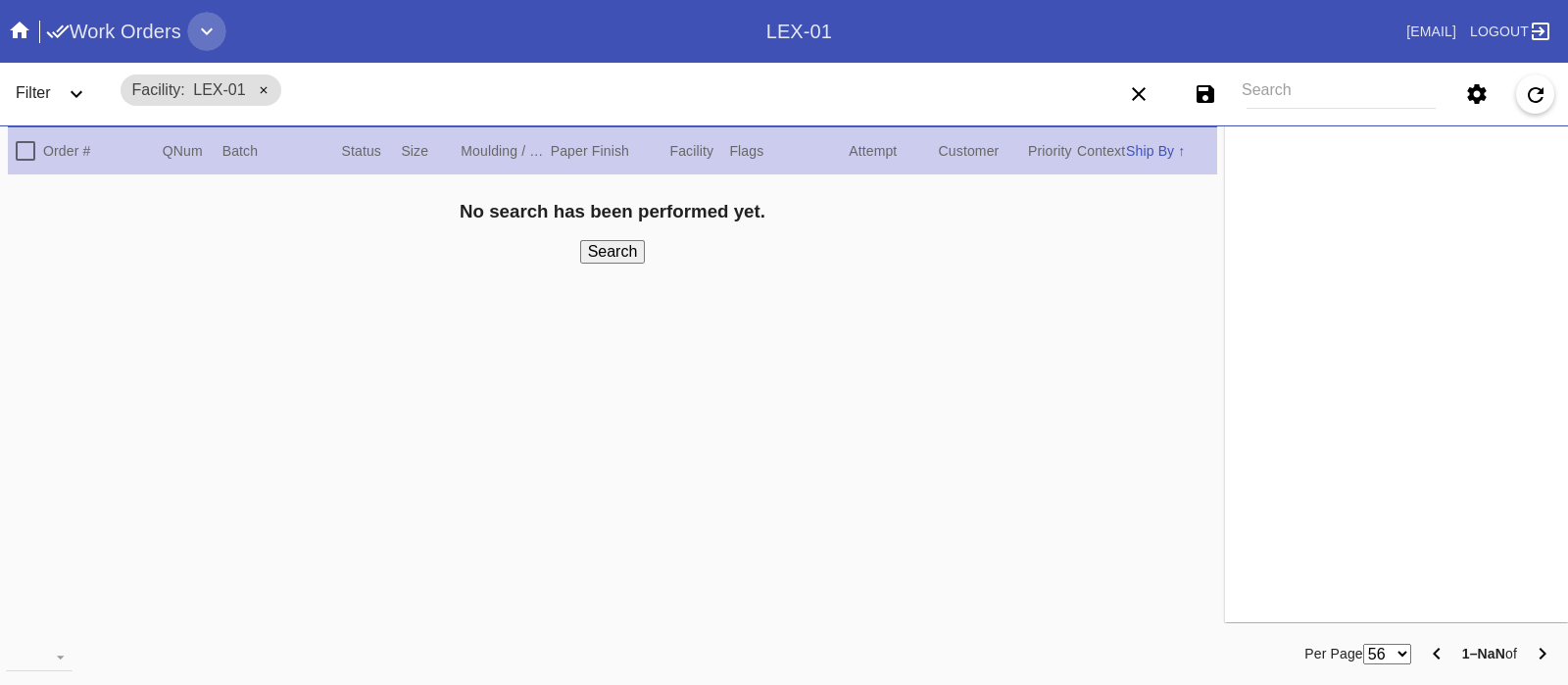 click 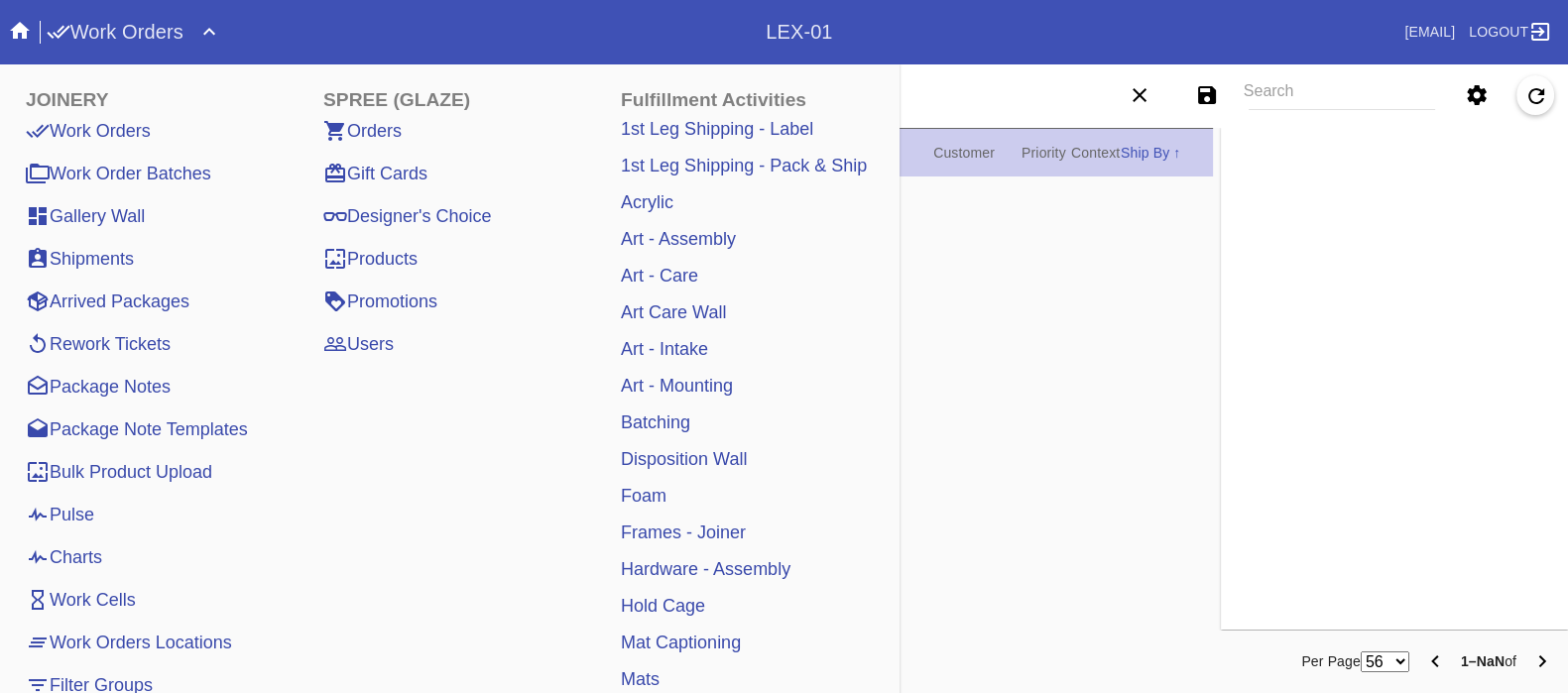 click on "Pulse" at bounding box center [60, 515] 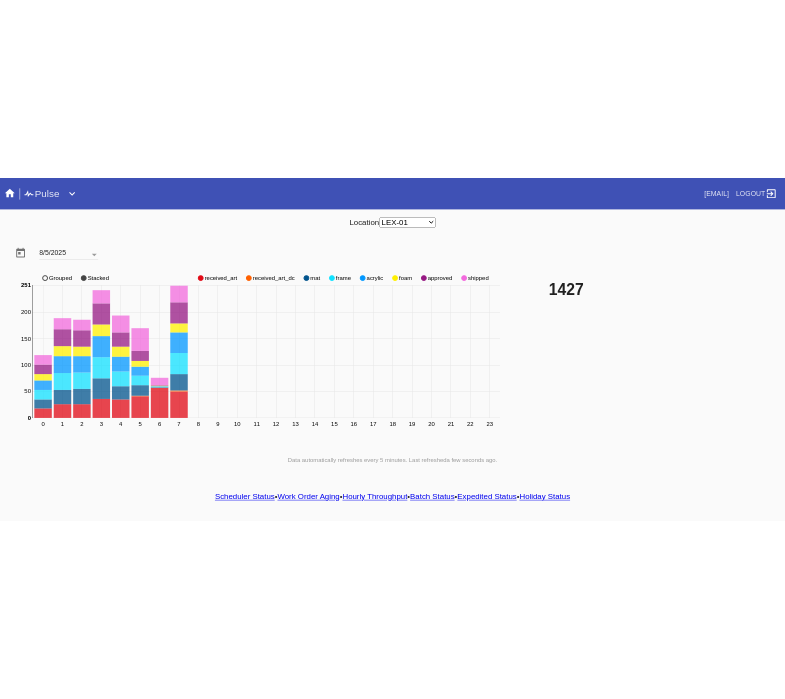 scroll, scrollTop: 0, scrollLeft: 0, axis: both 